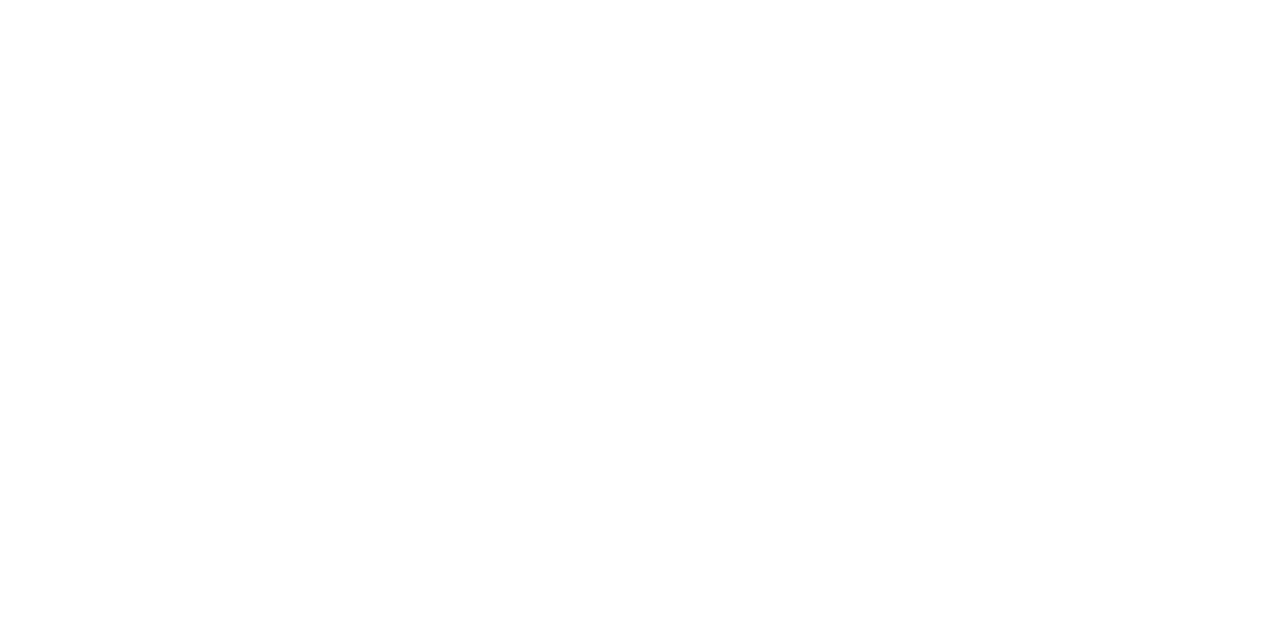scroll, scrollTop: 0, scrollLeft: 0, axis: both 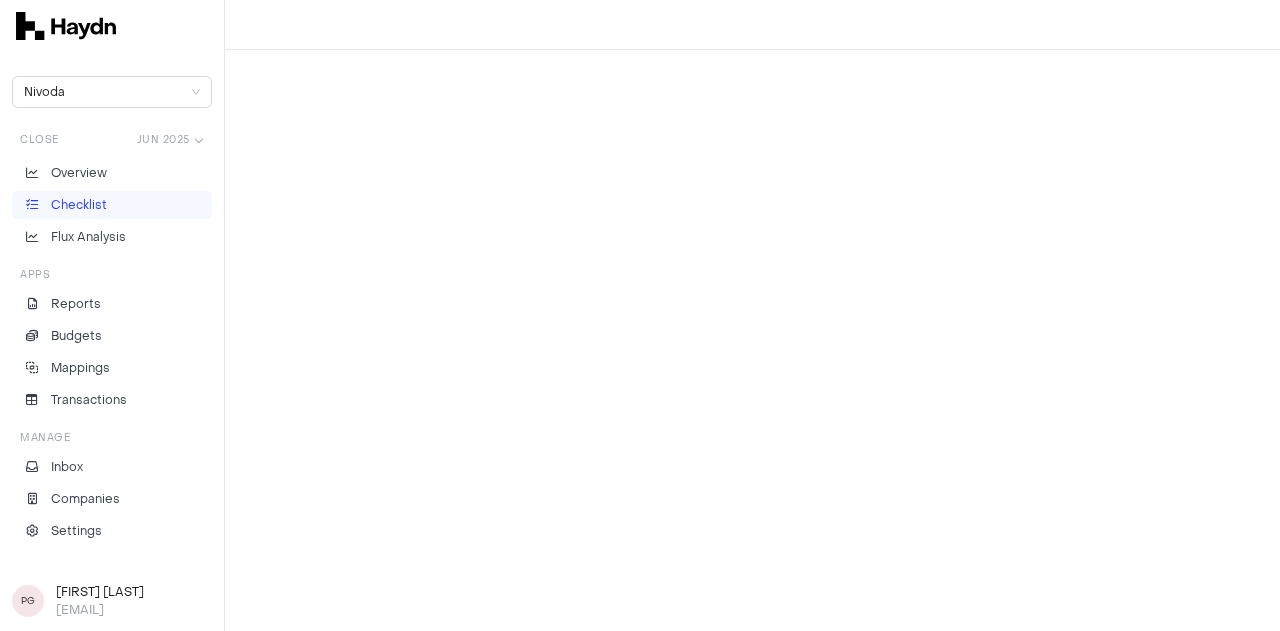 click on "Checklist" at bounding box center [112, 205] 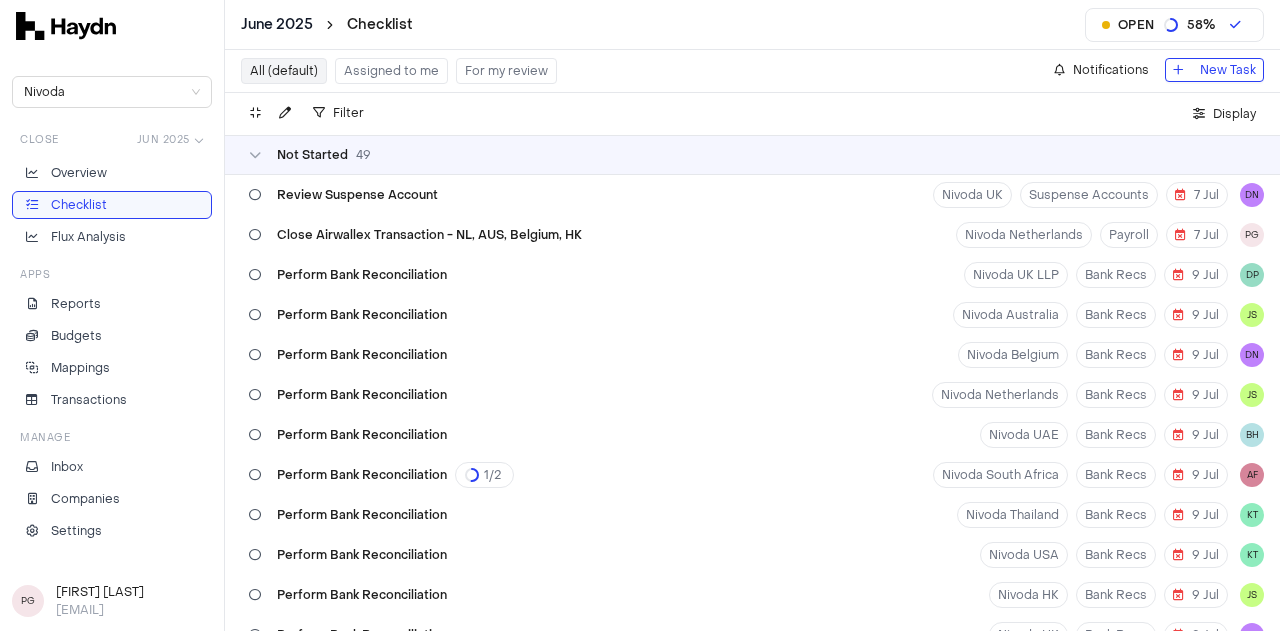 click on "[MONTH] [YEAR] Checklist Open 58 % Nivoda Close [MONTH] [YEAR] Overview Checklist Flux Analysis Apps Reports Budgets Mappings Transactions Manage Inbox Companies Settings PG [FIRST] [LAST] [EMAIL] All   (default) Assigned to me   For my review   Notifications New Task Filter . Display Not Started 49 Review Suspense Account Nivoda UK Suspense Accounts [DATE] DN Close Airwallex Transaction - NL, AUS, Belgium, HK Nivoda Netherlands Payroll [DATE] PG Perform Bank Reconciliation Nivoda UK LLP Bank Recs [DATE] DP Perform Bank Reconciliation Nivoda Australia Bank Recs [DATE] JS Perform Bank Reconciliation Nivoda Belgium Bank Recs [DATE] DN Perform Bank Reconciliation Nivoda Netherlands Bank Recs [DATE] JS Perform Bank Reconciliation Nivoda UAE Bank Recs [DATE] BH Perform Bank Reconciliation 1 / 2 Nivoda South Africa Bank Recs [DATE] AF Perform Bank Reconciliation Nivoda Thailand Bank Recs [DATE] KT Perform Bank Reconciliation Nivoda USA Bank Recs [DATE] KT Perform Bank Reconciliation Nivoda HK Bank Recs [DATE] JS [DATE]" at bounding box center (640, 315) 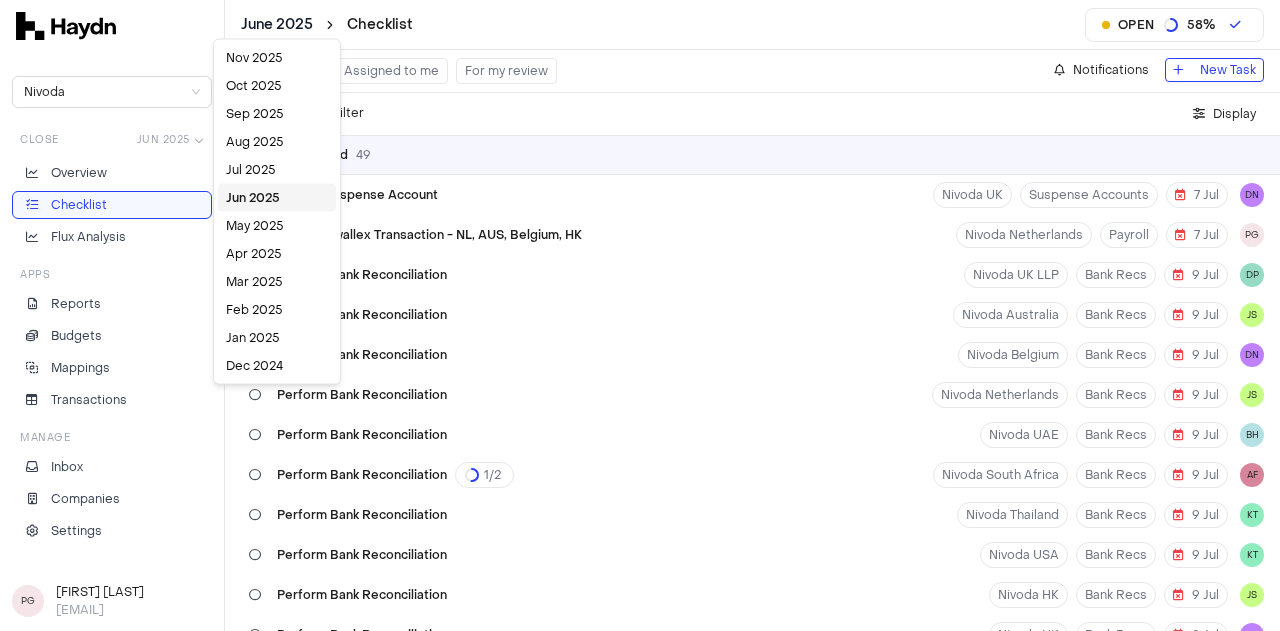click on "[MONTH] [YEAR] Checklist Open 58 % Nivoda Close [MONTH] [YEAR] Overview Checklist Flux Analysis Apps Reports Budgets Mappings Transactions Manage Inbox Companies Settings PG [FIRST] [LAST] [EMAIL] All   (default) Assigned to me   For my review   Notifications New Task Filter . Display Not Started 49 Review Suspense Account Nivoda UK Suspense Accounts [DATE] DN Close Airwallex Transaction - NL, AUS, Belgium, HK Nivoda Netherlands Payroll [DATE] PG Perform Bank Reconciliation Nivoda UK LLP Bank Recs [DATE] DP Perform Bank Reconciliation Nivoda Australia Bank Recs [DATE] JS Perform Bank Reconciliation Nivoda Belgium Bank Recs [DATE] DN Perform Bank Reconciliation Nivoda Netherlands Bank Recs [DATE] JS Perform Bank Reconciliation Nivoda UAE Bank Recs [DATE] BH Perform Bank Reconciliation 1 / 2 Nivoda South Africa Bank Recs [DATE] AF Perform Bank Reconciliation Nivoda Thailand Bank Recs [DATE] KT Perform Bank Reconciliation Nivoda USA Bank Recs [DATE] KT Perform Bank Reconciliation Nivoda HK Bank Recs [DATE] JS [DATE]" at bounding box center [640, 315] 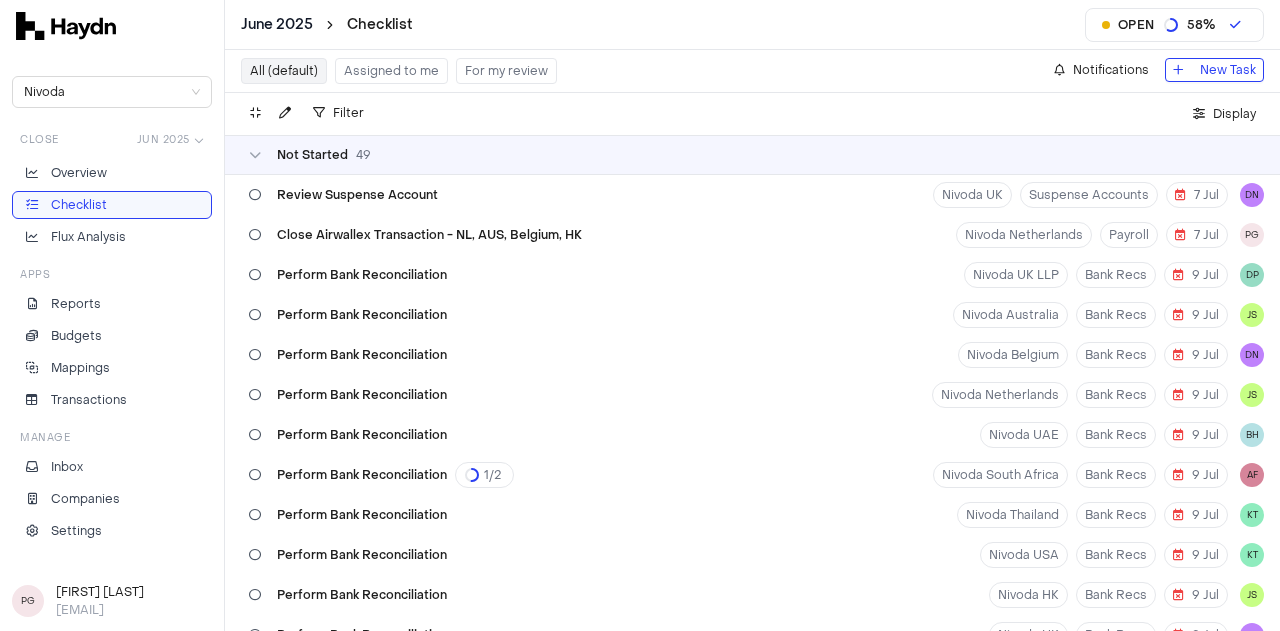 click on "For my review" at bounding box center [506, 71] 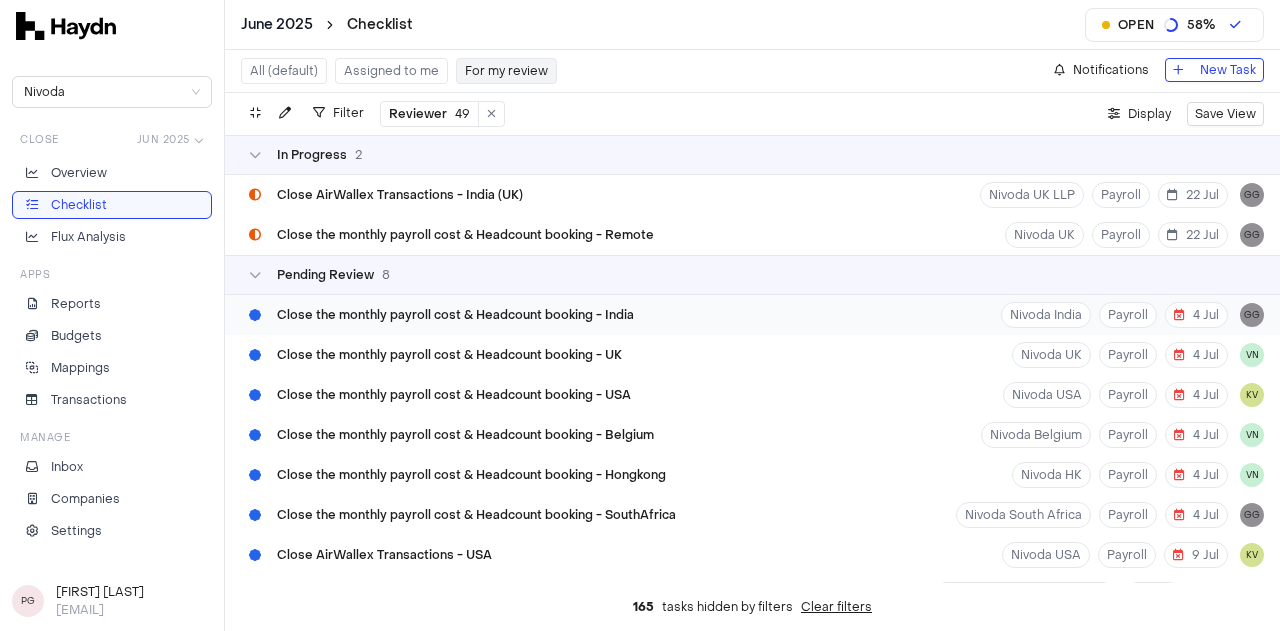 click on "Close the monthly payroll cost & Headcount booking - India" at bounding box center [455, 315] 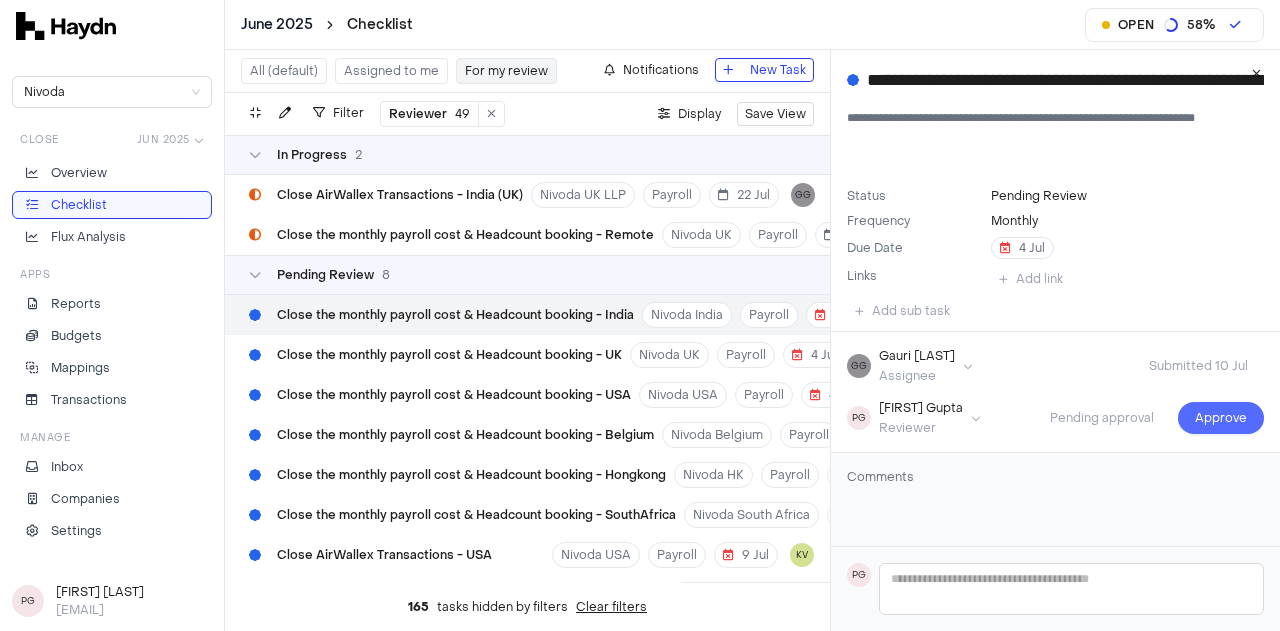click on "Approve" at bounding box center [1221, 418] 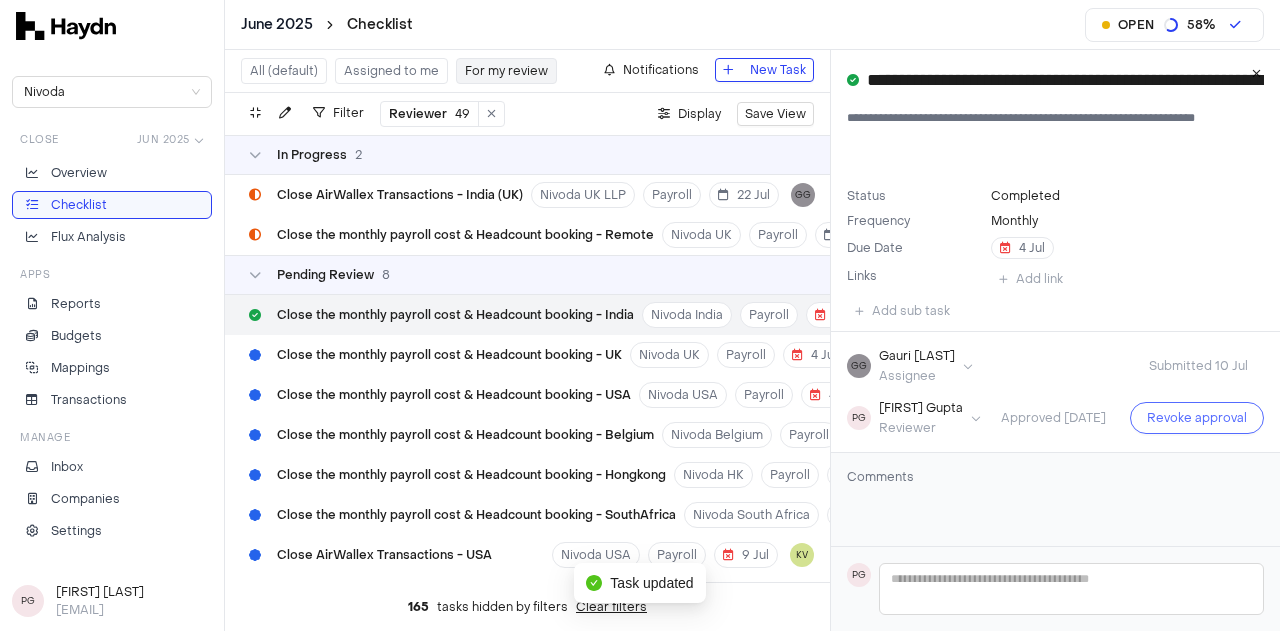 scroll, scrollTop: 127, scrollLeft: 0, axis: vertical 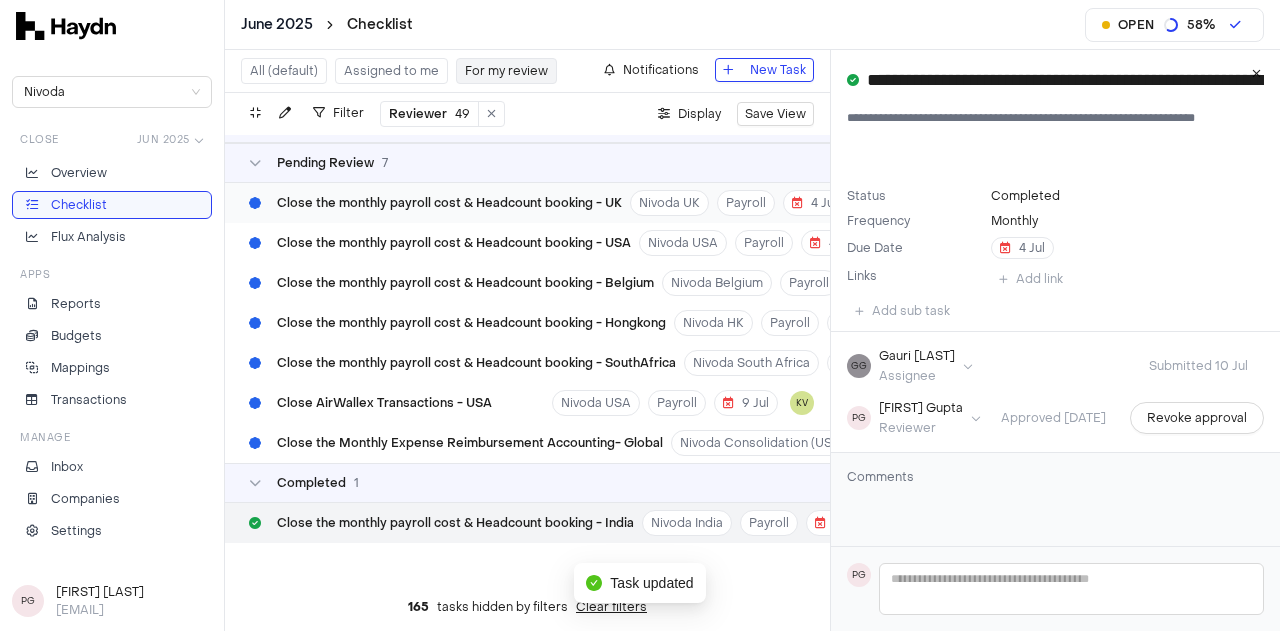 click on "Close the monthly payroll cost & Headcount booking - UK" at bounding box center [435, 203] 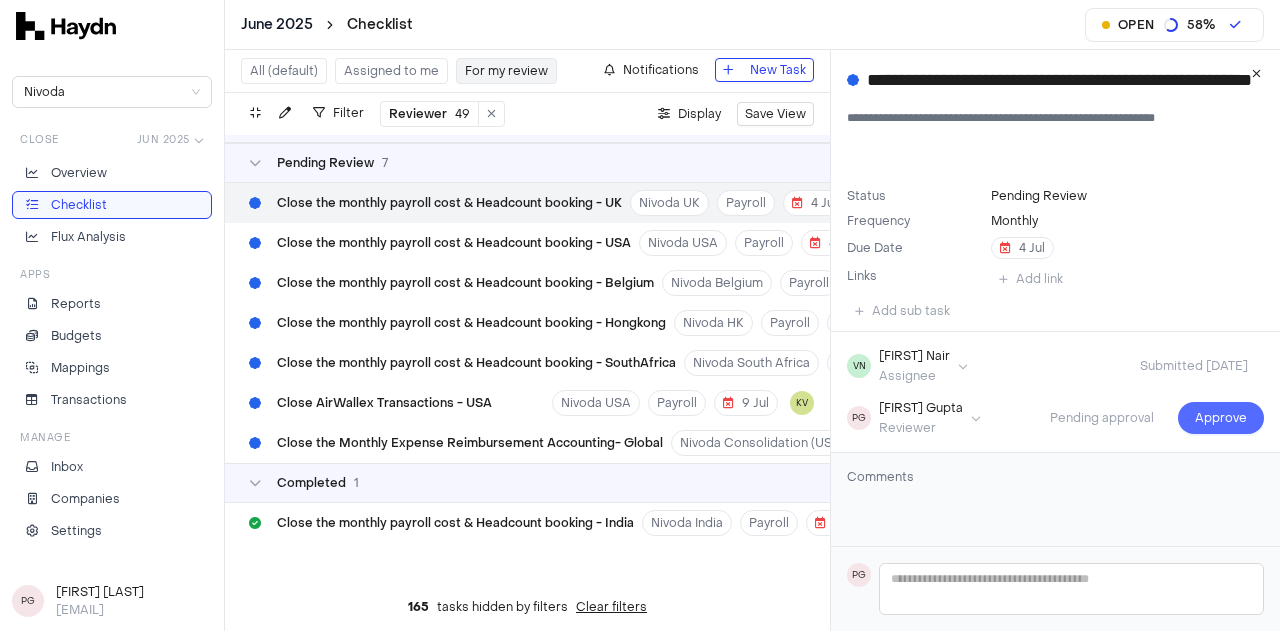 click on "Approve" at bounding box center (1221, 418) 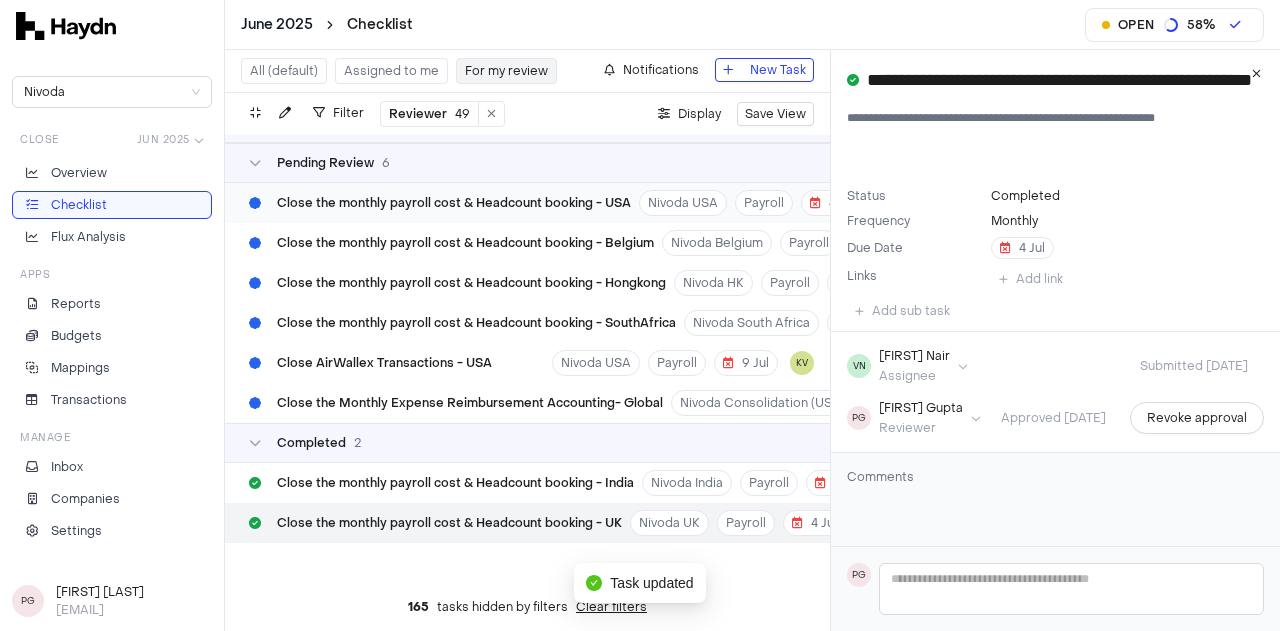 click on "Close the monthly payroll cost & Headcount booking - USA" at bounding box center [440, 203] 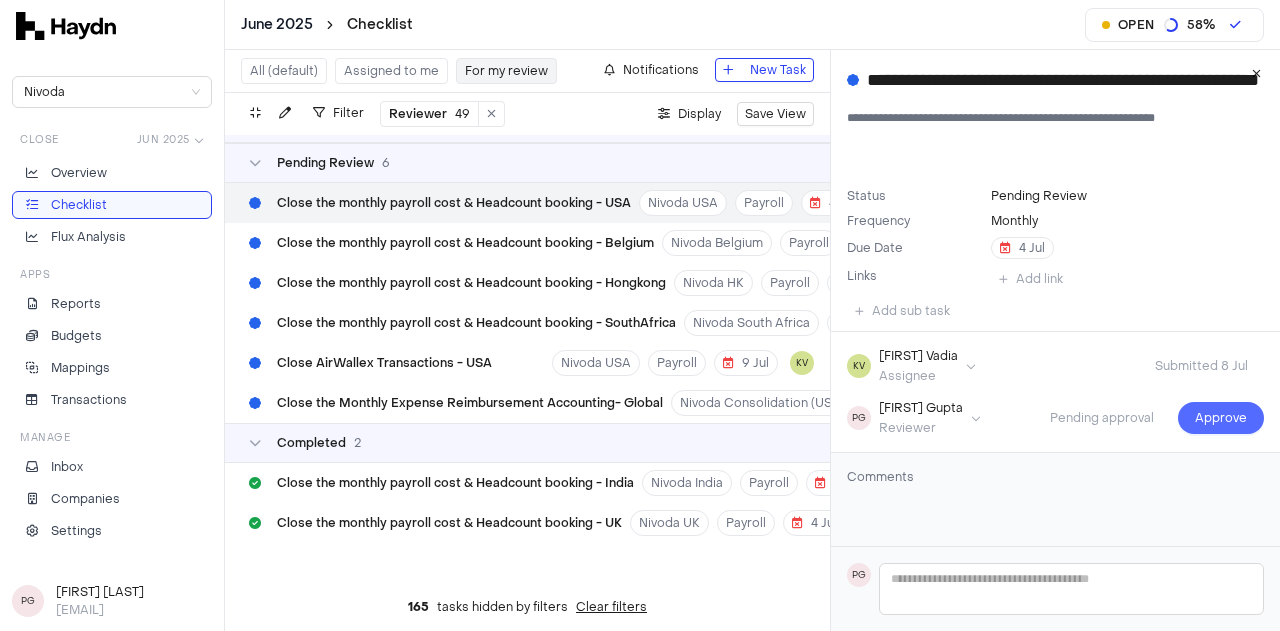 click on "Approve" at bounding box center (1221, 418) 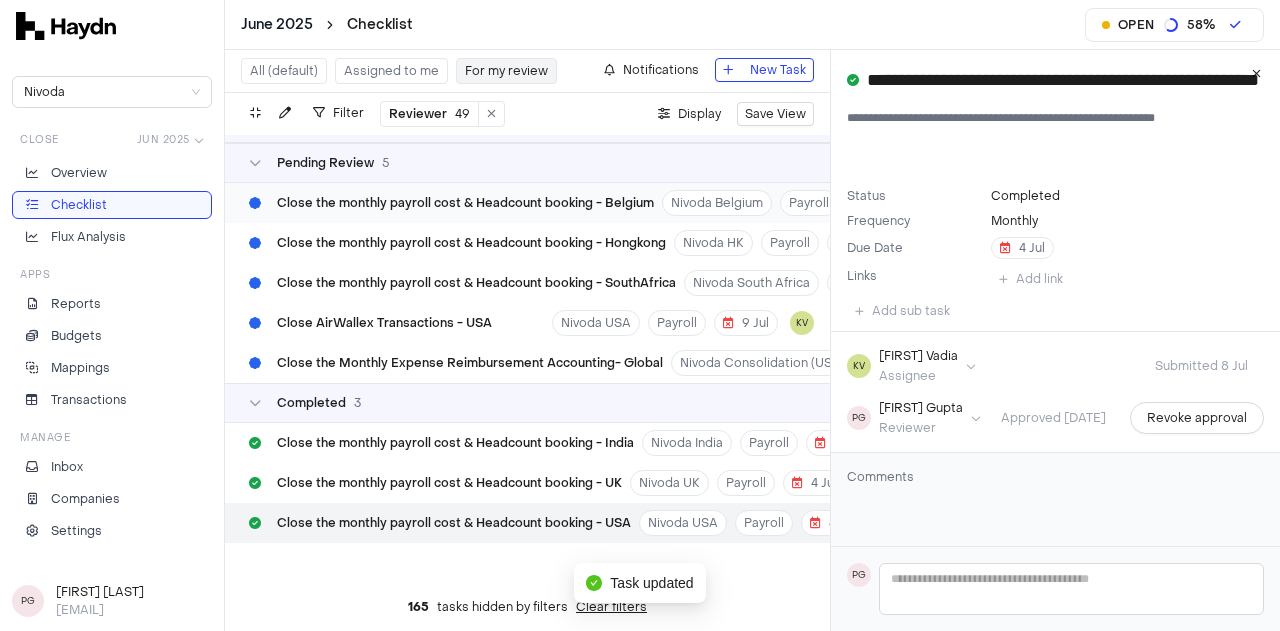 click on "Close the monthly payroll cost & Headcount booking - Belgium" at bounding box center (465, 203) 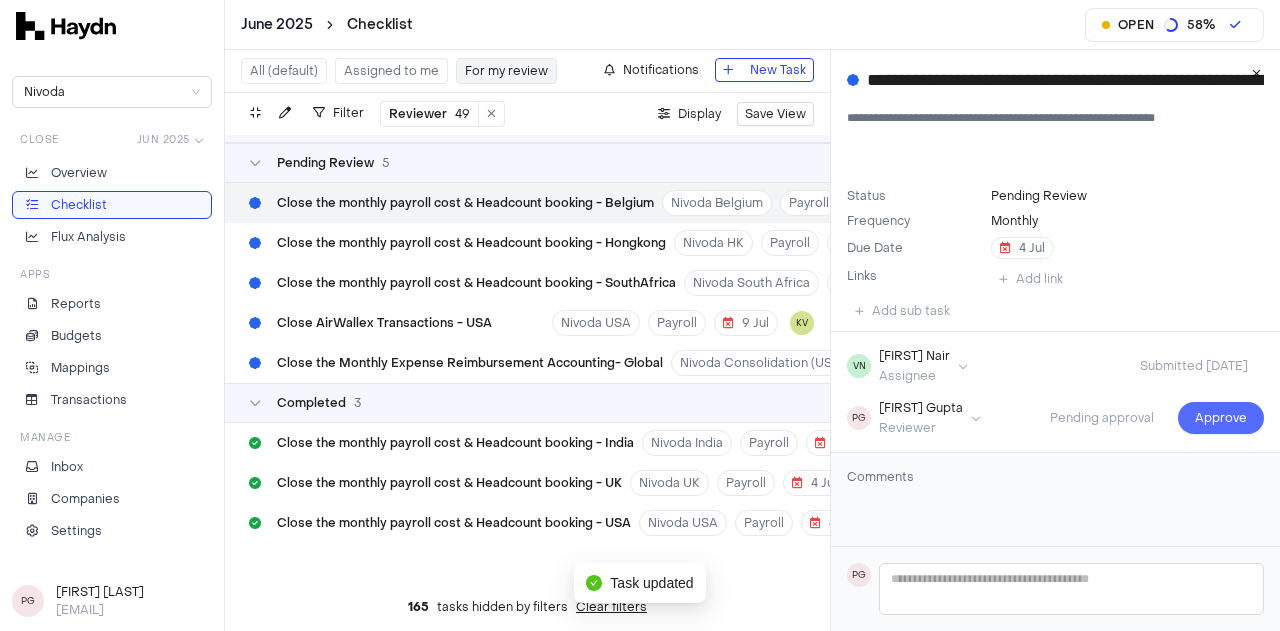 click on "Approve" at bounding box center [1221, 418] 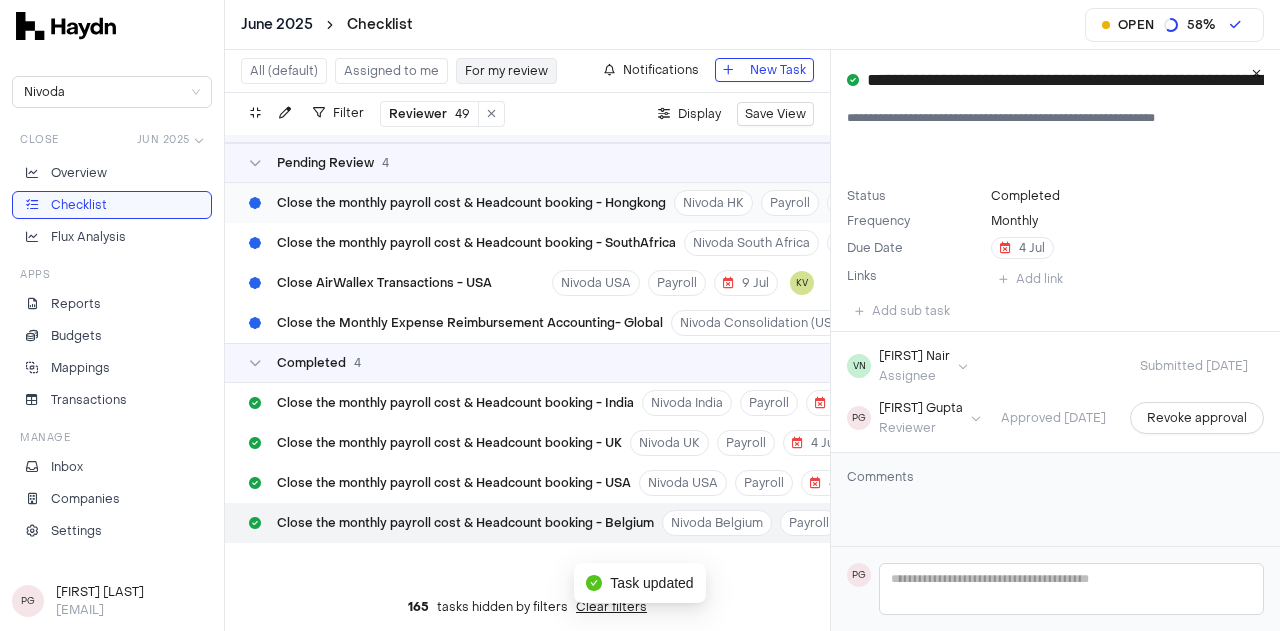 click on "Close the monthly payroll cost & Headcount booking - Hongkong" at bounding box center (457, 203) 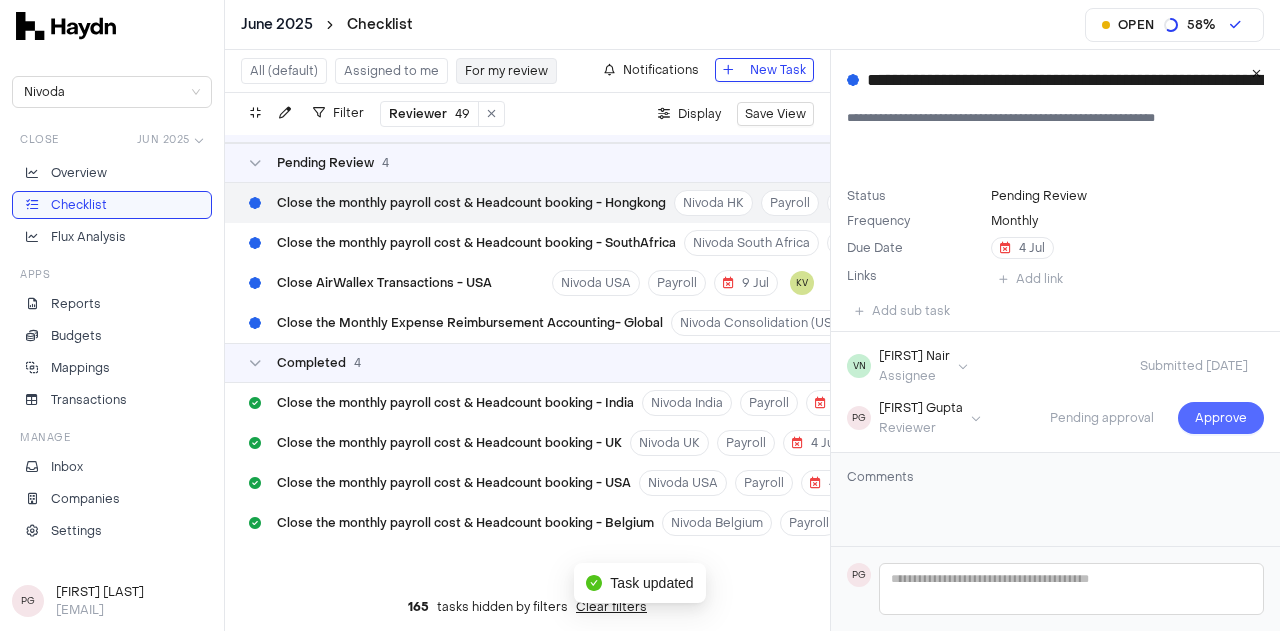 click on "Approve" at bounding box center [1221, 418] 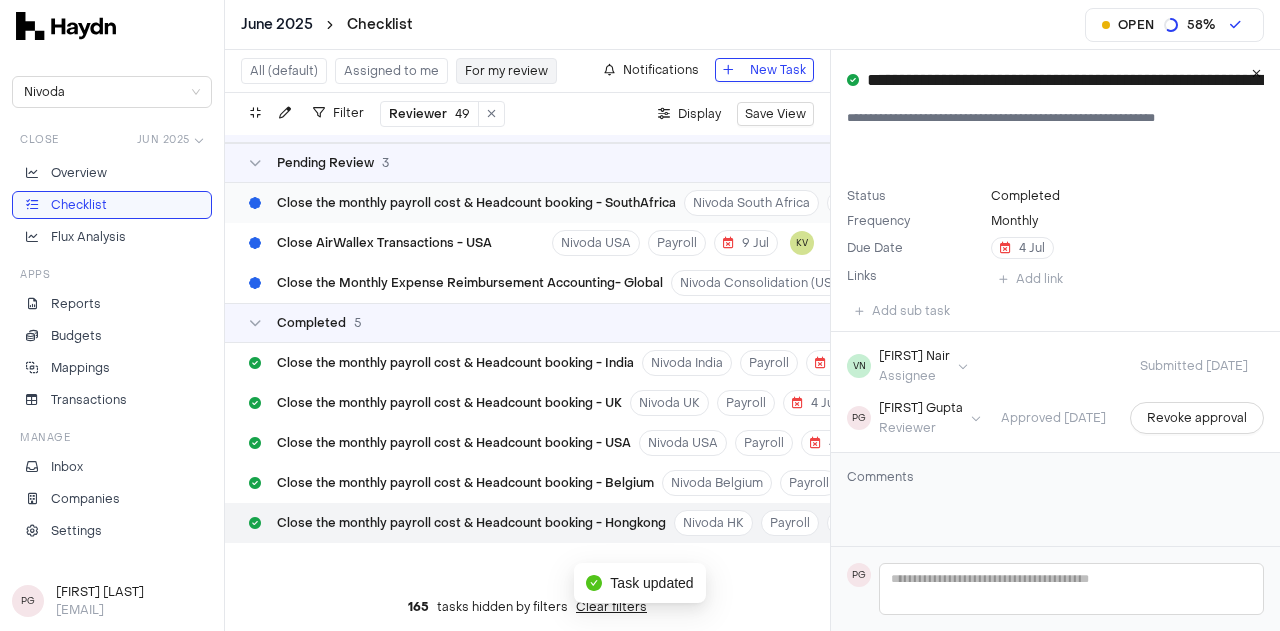 click on "Close the monthly payroll cost & Headcount booking - SouthAfrica" at bounding box center [462, 203] 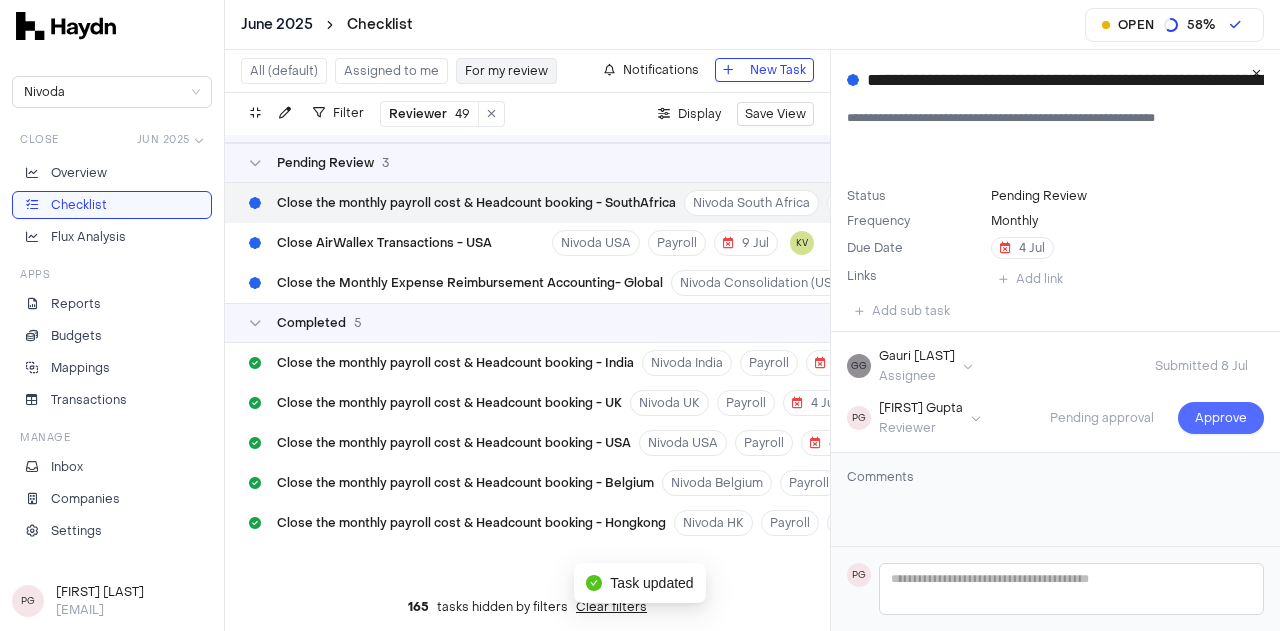 click on "Approve" at bounding box center (1221, 418) 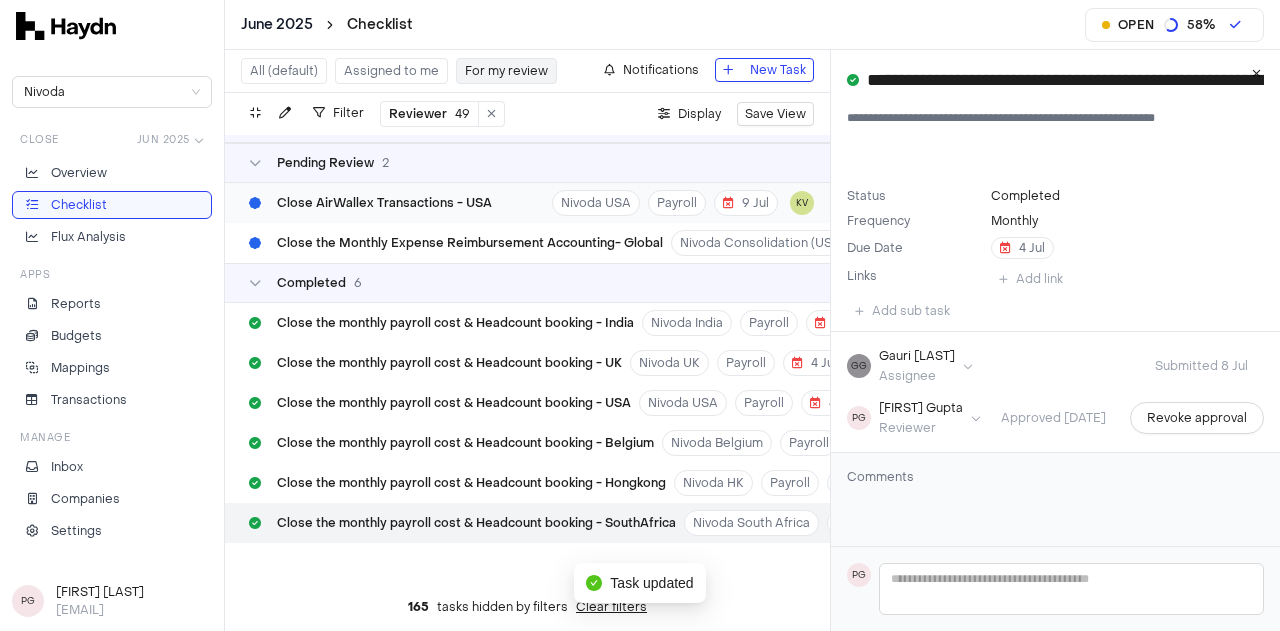 click on "Close AirWallex Transactions - USA" at bounding box center [370, 203] 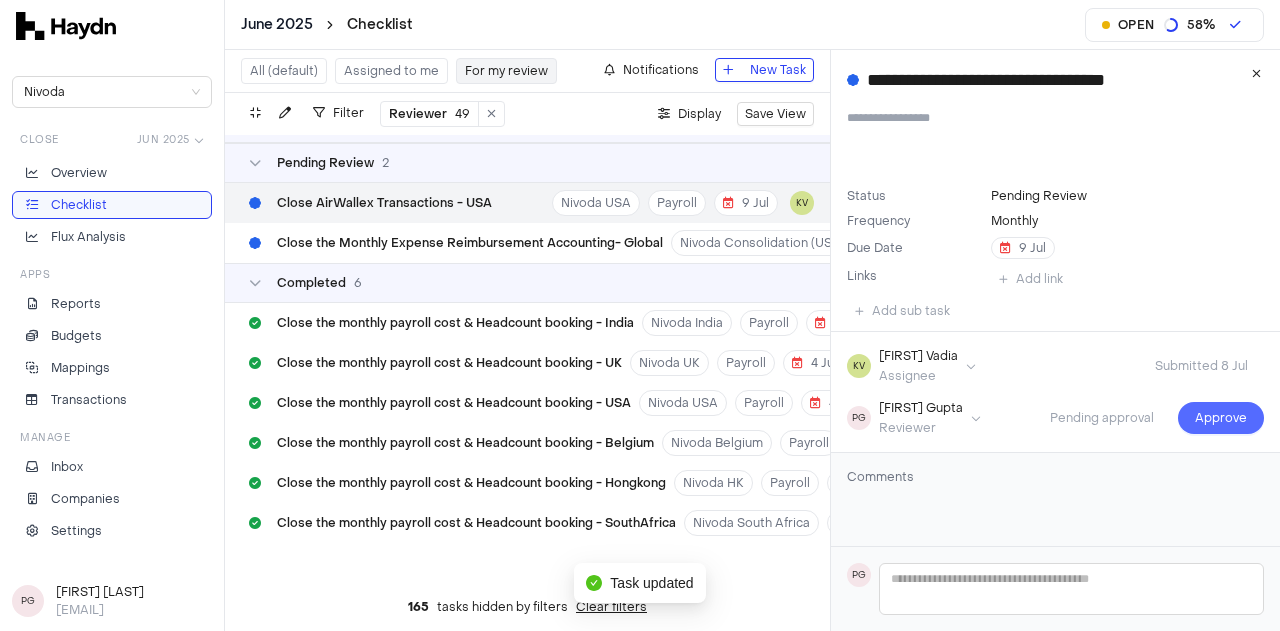 click on "Approve" at bounding box center (1221, 418) 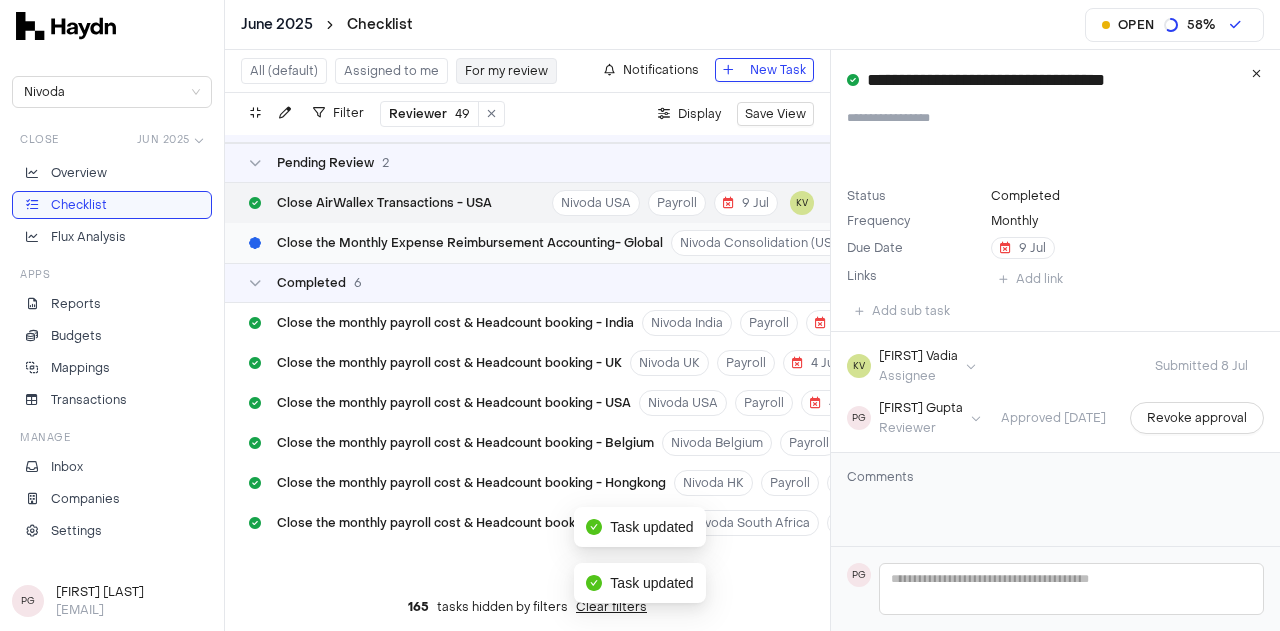 click on "In Progress 2 Close AirWallex Transactions  - India (UK) Nivoda UK LLP Payroll [DATE] GG Close the monthly payroll cost & Headcount booking - Remote Nivoda UK Payroll [DATE] GG Pending Review 2 Close AirWallex Transactions - USA Nivoda USA Payroll [DATE] KV Close the Monthly Expense Reimbursement Accounting- Global Nivoda Consolidation (USD) Payroll + VN Completed 6 Close the monthly payroll cost & Headcount booking - India Nivoda India Payroll [DATE] GG Close the monthly payroll cost & Headcount booking - UK Nivoda UK Payroll [DATE] VN Close the monthly payroll cost & Headcount booking - USA Nivoda USA Payroll [DATE] KV Close the monthly payroll cost & Headcount booking - Belgium Nivoda Belgium Payroll [DATE] VN Close the monthly payroll cost & Headcount booking - Hongkong Nivoda HK Payroll [DATE] VN Close the monthly payroll cost & Headcount booking - SouthAfrica Nivoda South Africa Payroll [DATE] GG" at bounding box center (527, 359) 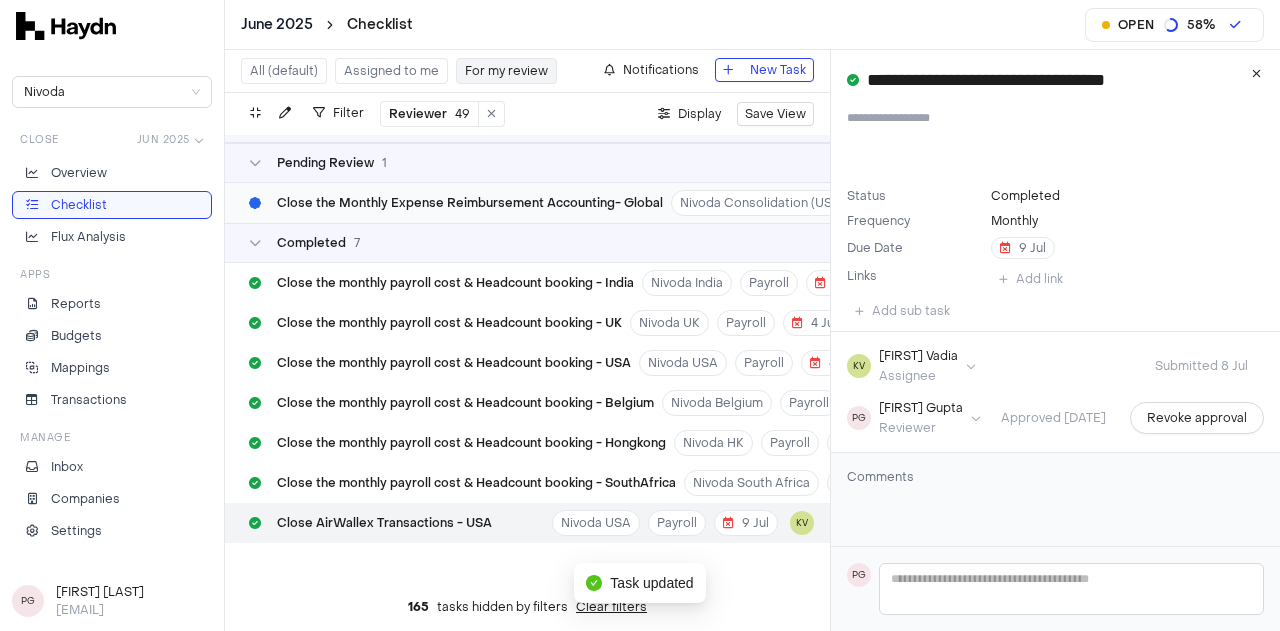 click on "Close the Monthly Expense Reimbursement Accounting- Global" at bounding box center [470, 203] 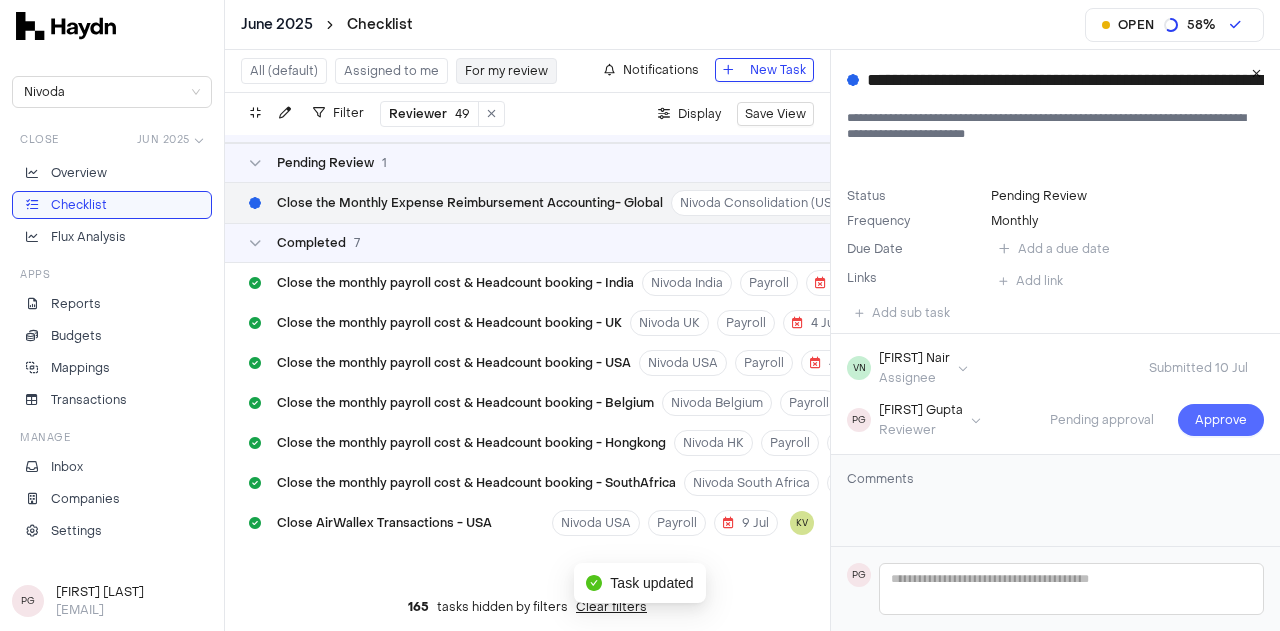 click on "Approve" at bounding box center (1221, 420) 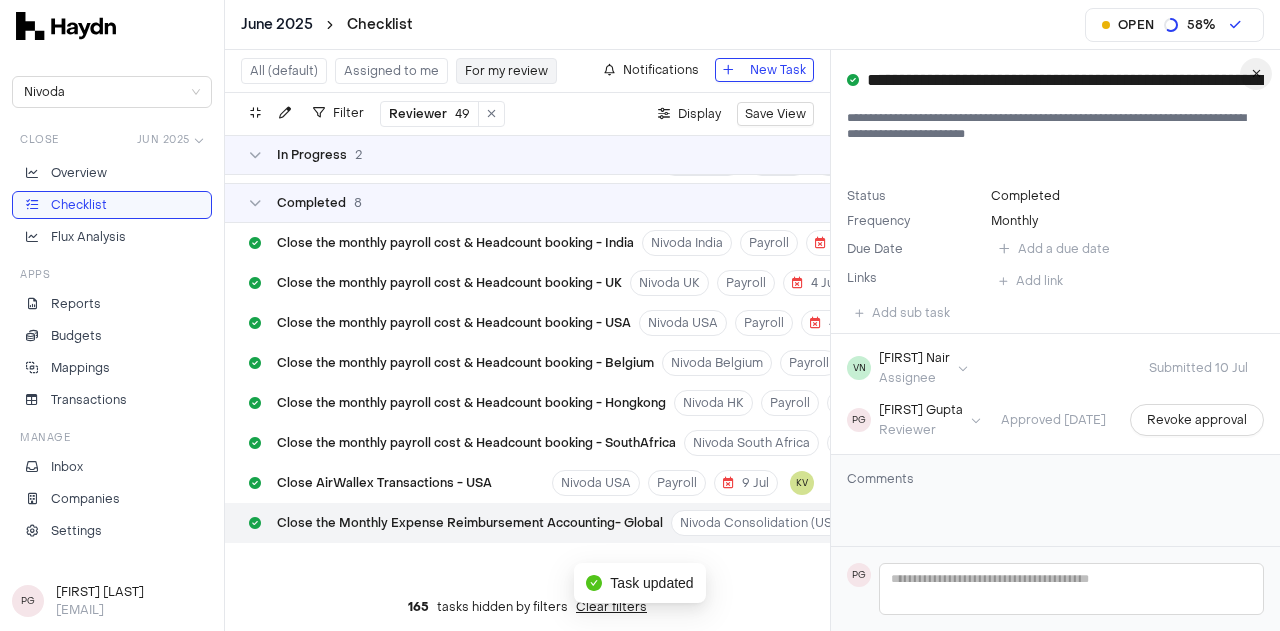 click at bounding box center [1256, 74] 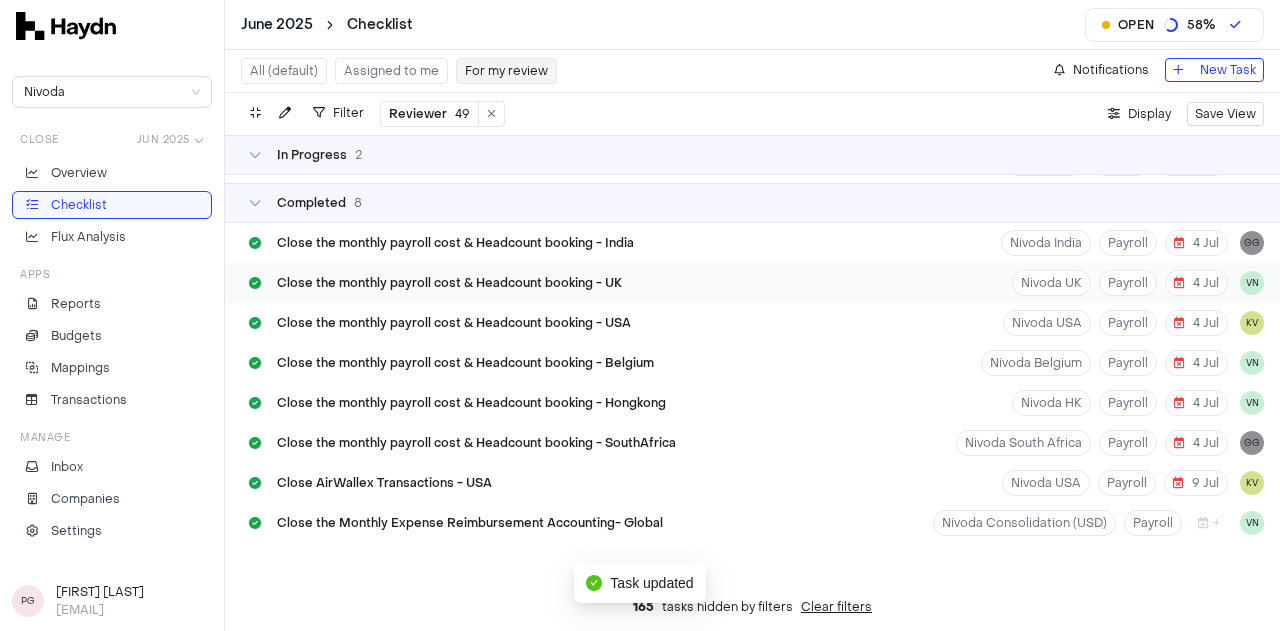 scroll, scrollTop: 0, scrollLeft: 0, axis: both 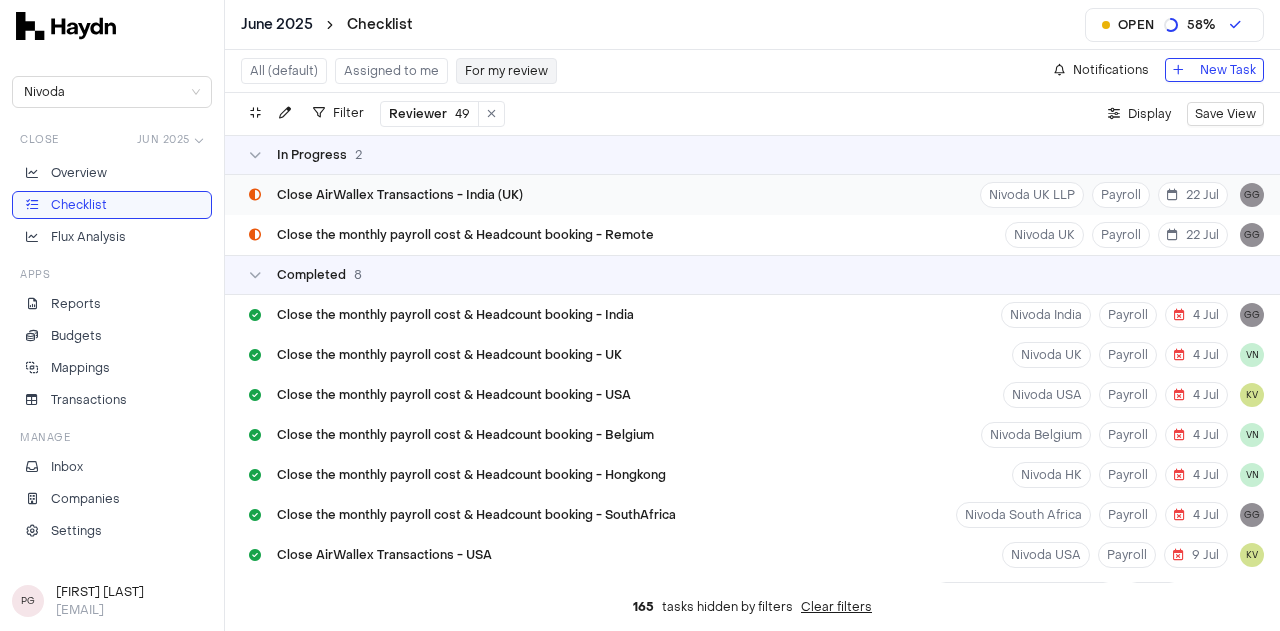 click on "Close AirWallex Transactions  - India (UK)" at bounding box center [400, 195] 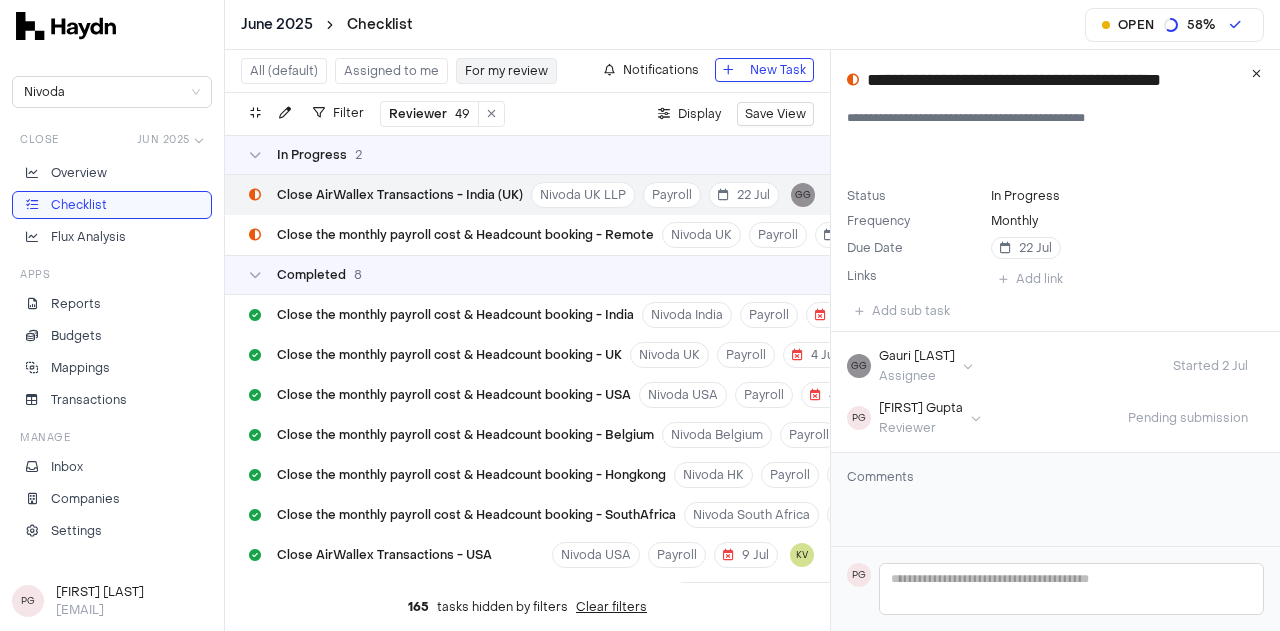 click on "Close AirWallex Transactions  - India (UK)" at bounding box center [400, 195] 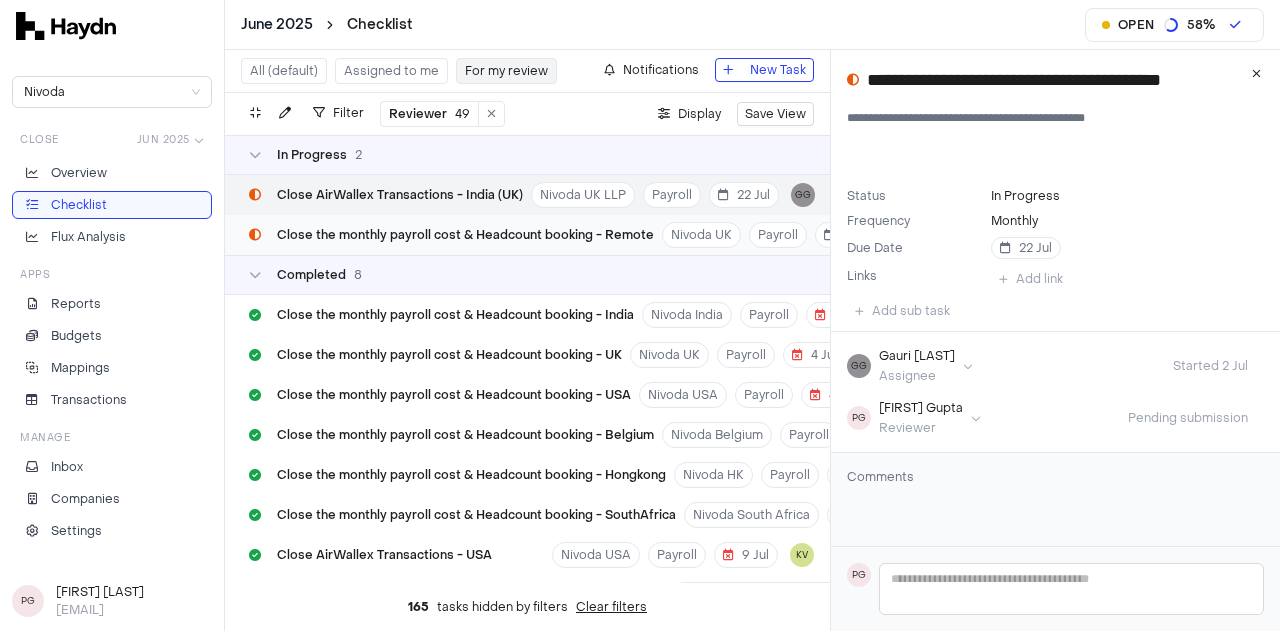 click on "Close the monthly payroll cost & Headcount booking - Remote" at bounding box center [465, 235] 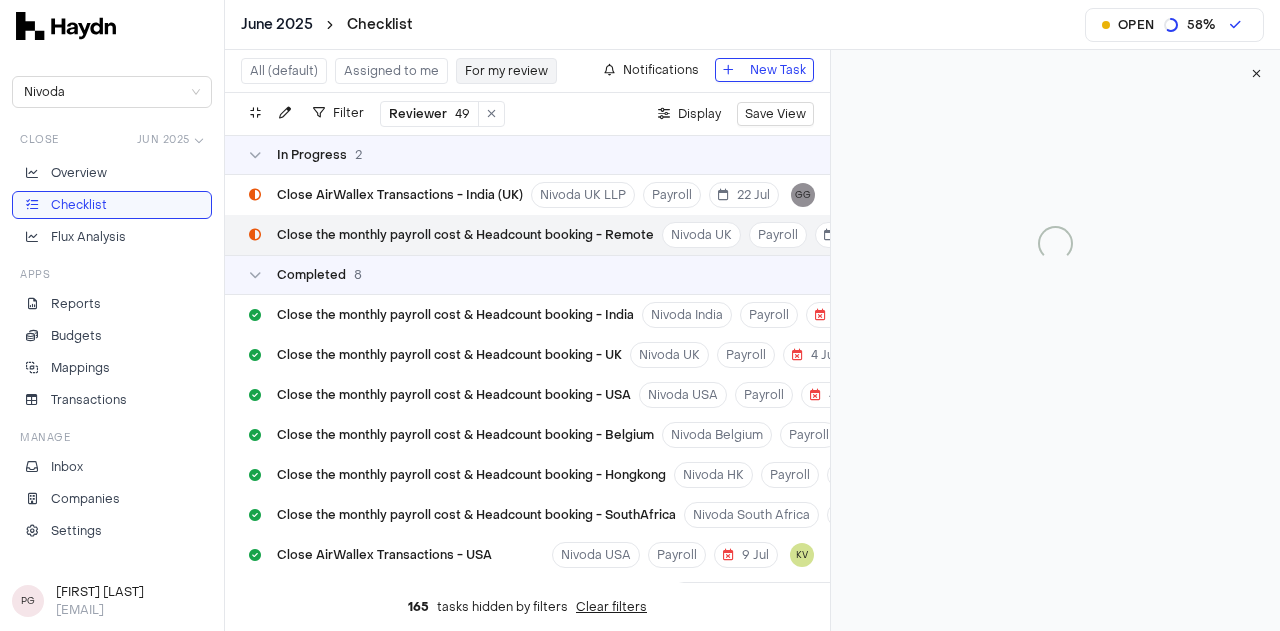 type 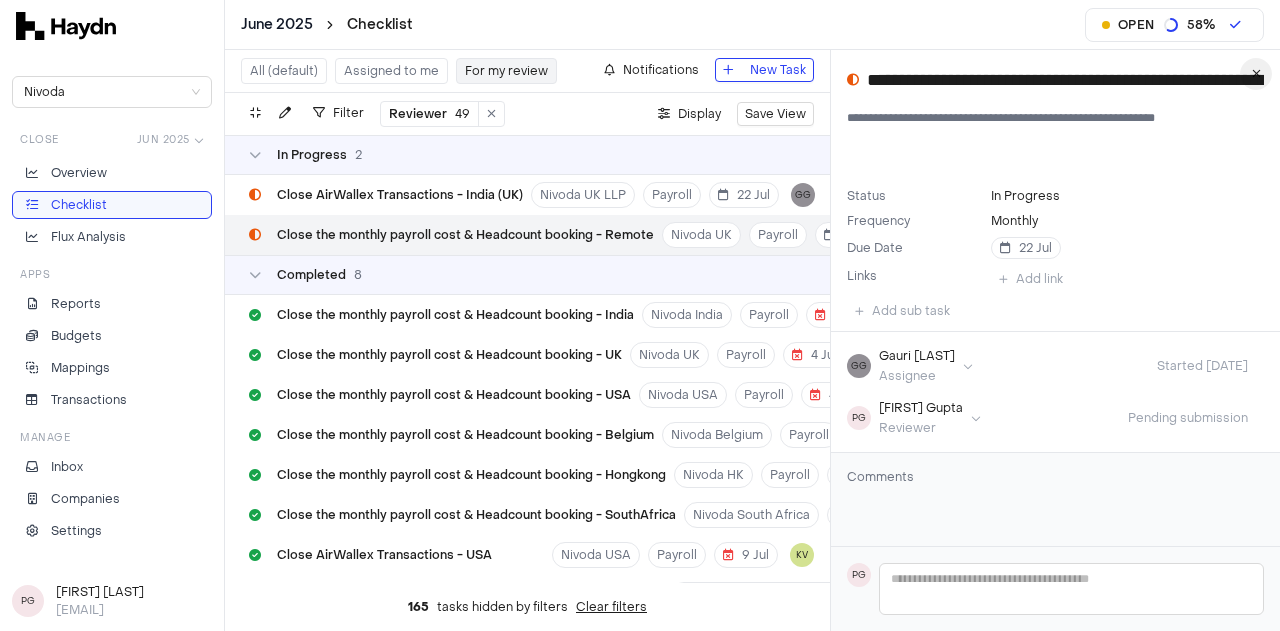 click at bounding box center (1256, 74) 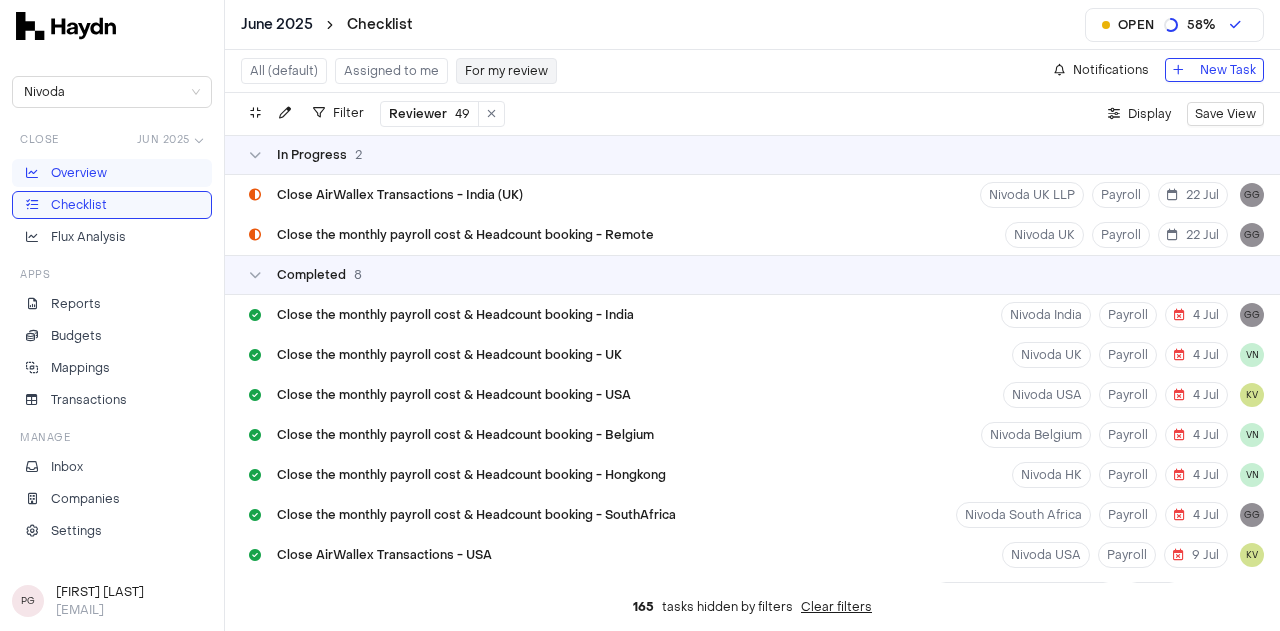 click on "Overview" at bounding box center [112, 173] 